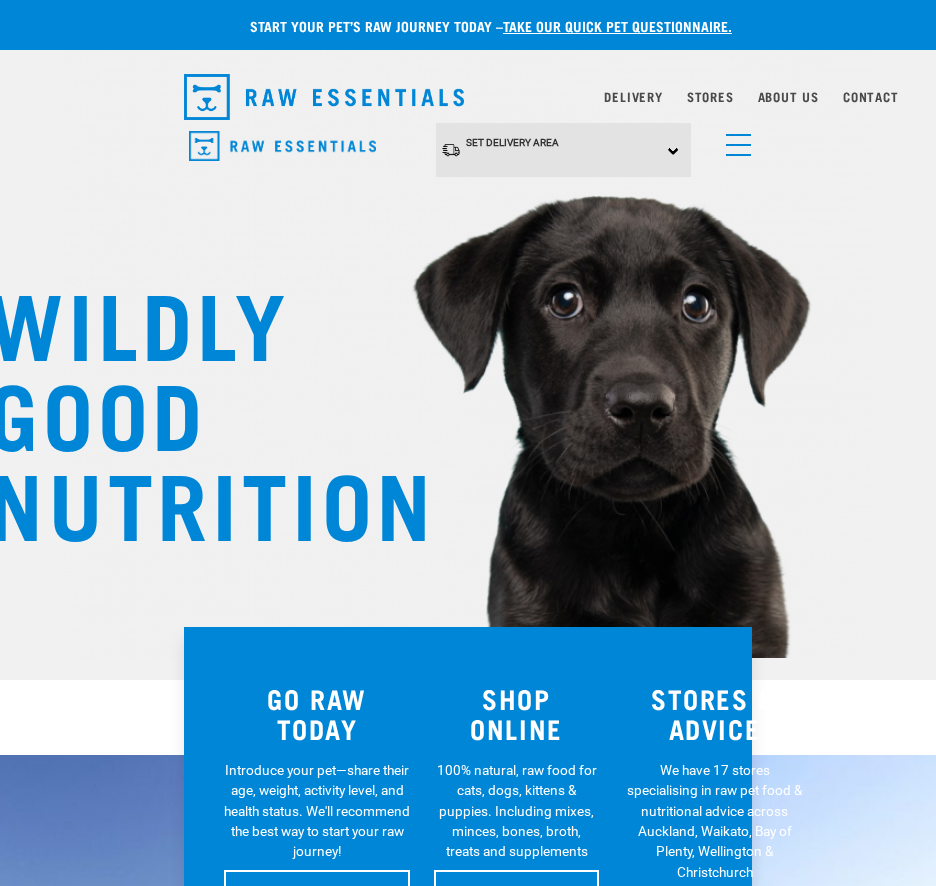 scroll, scrollTop: 0, scrollLeft: 0, axis: both 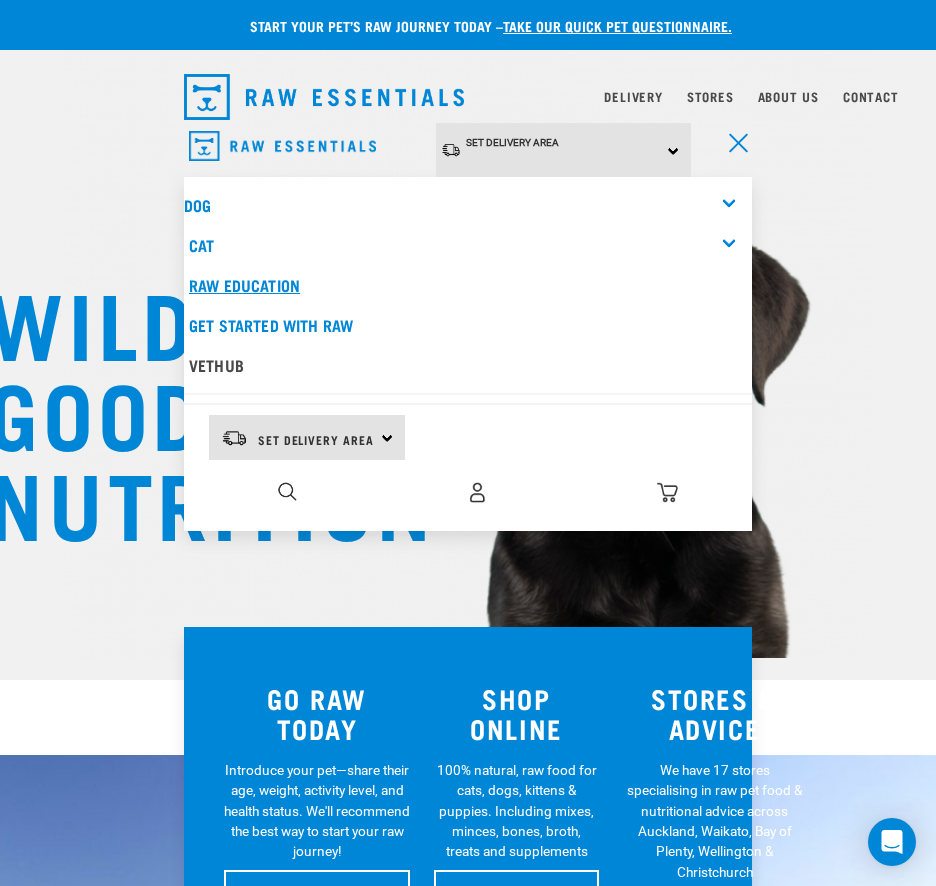 click on "Raw Education" at bounding box center [468, 285] 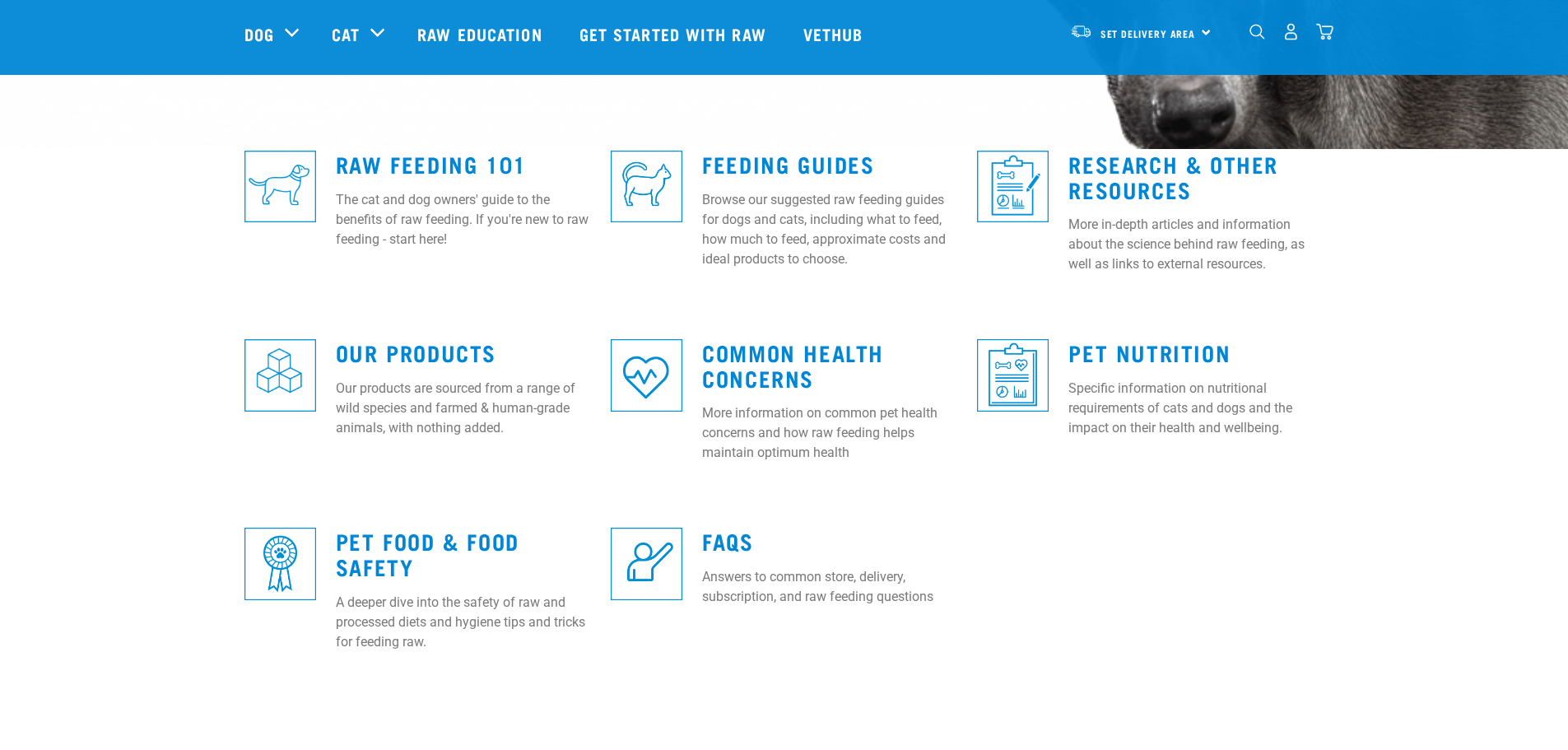scroll, scrollTop: 412, scrollLeft: 0, axis: vertical 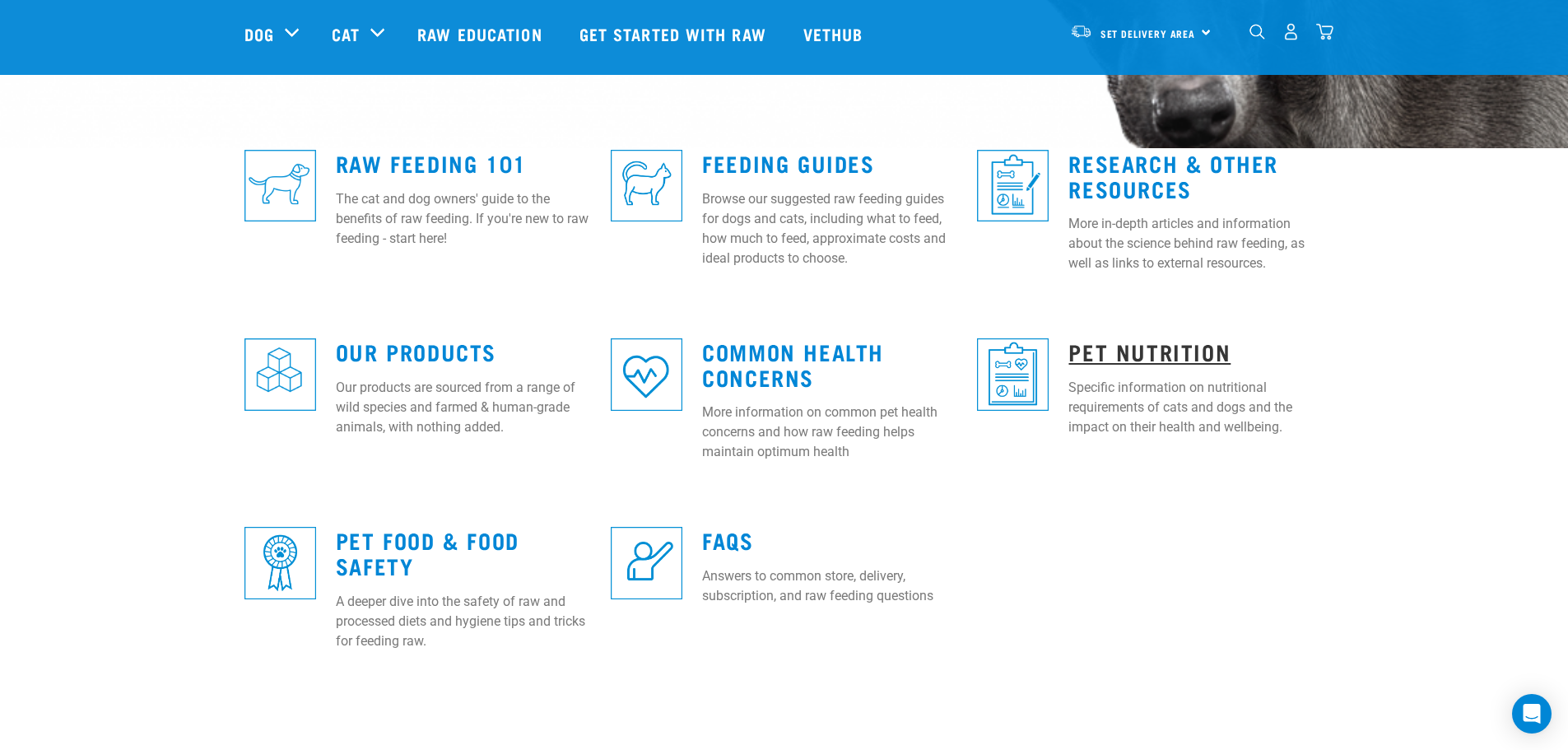 click on "Pet Nutrition" at bounding box center [1149, 351] 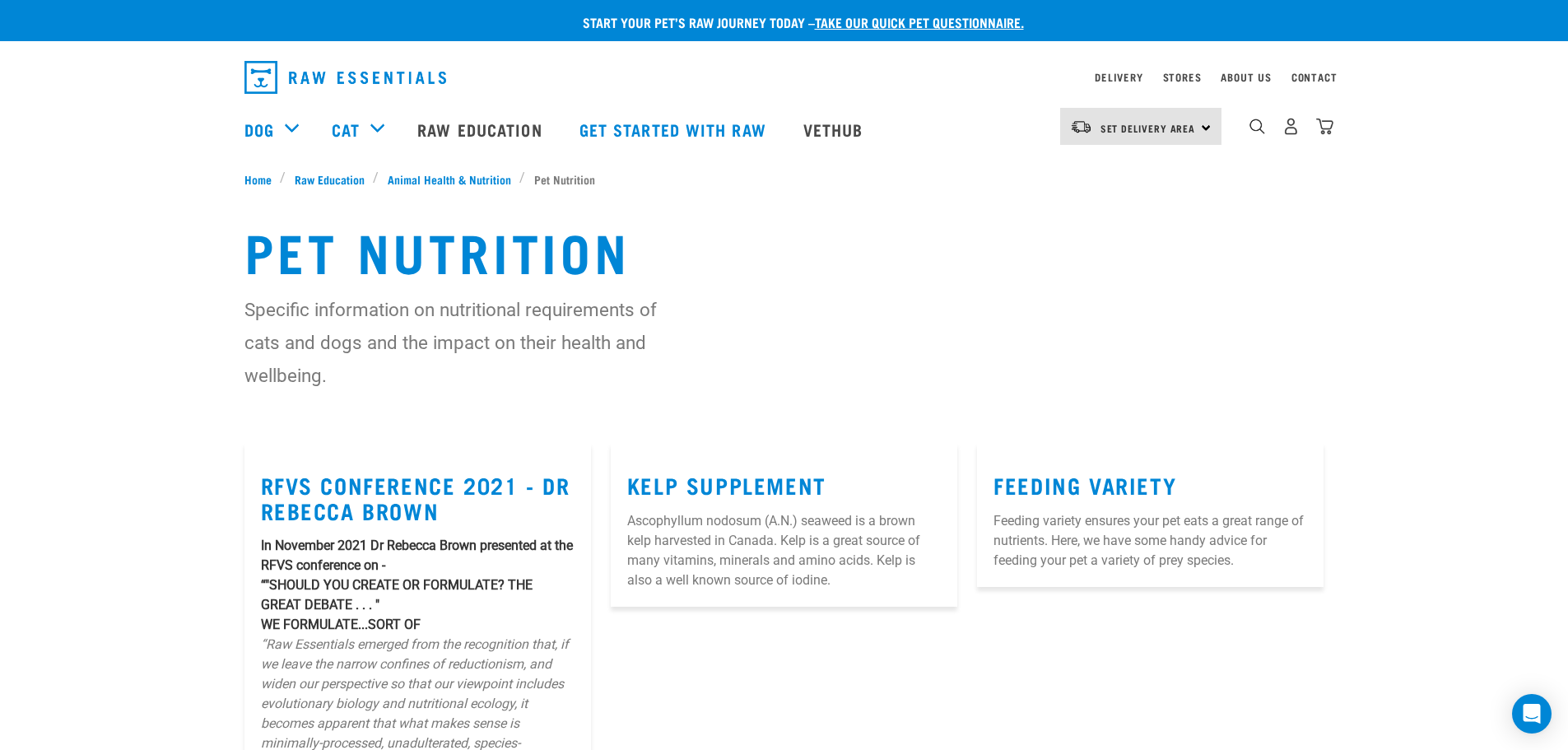 scroll, scrollTop: 61, scrollLeft: 0, axis: vertical 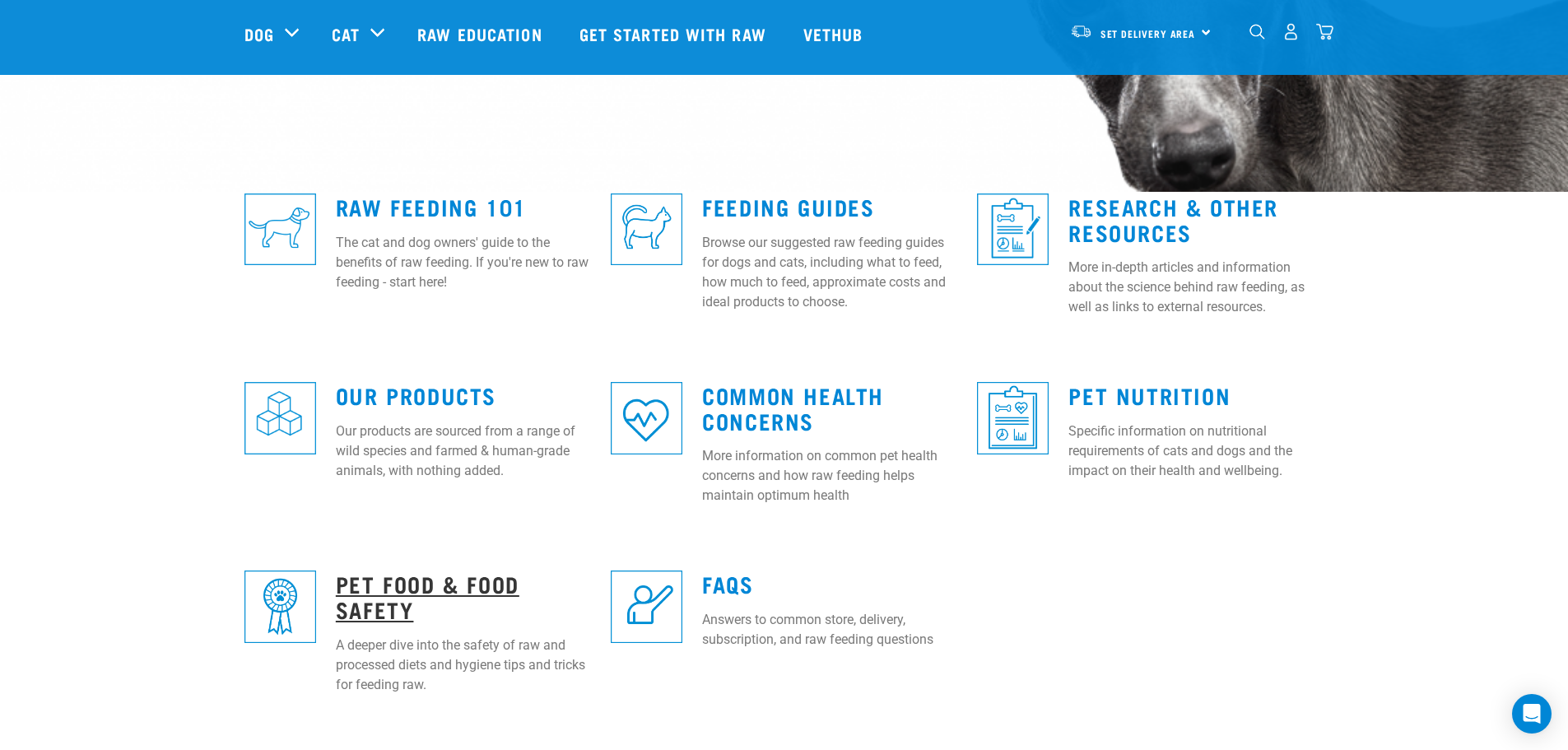 click on "Pet Food & Food Safety" at bounding box center (427, 596) 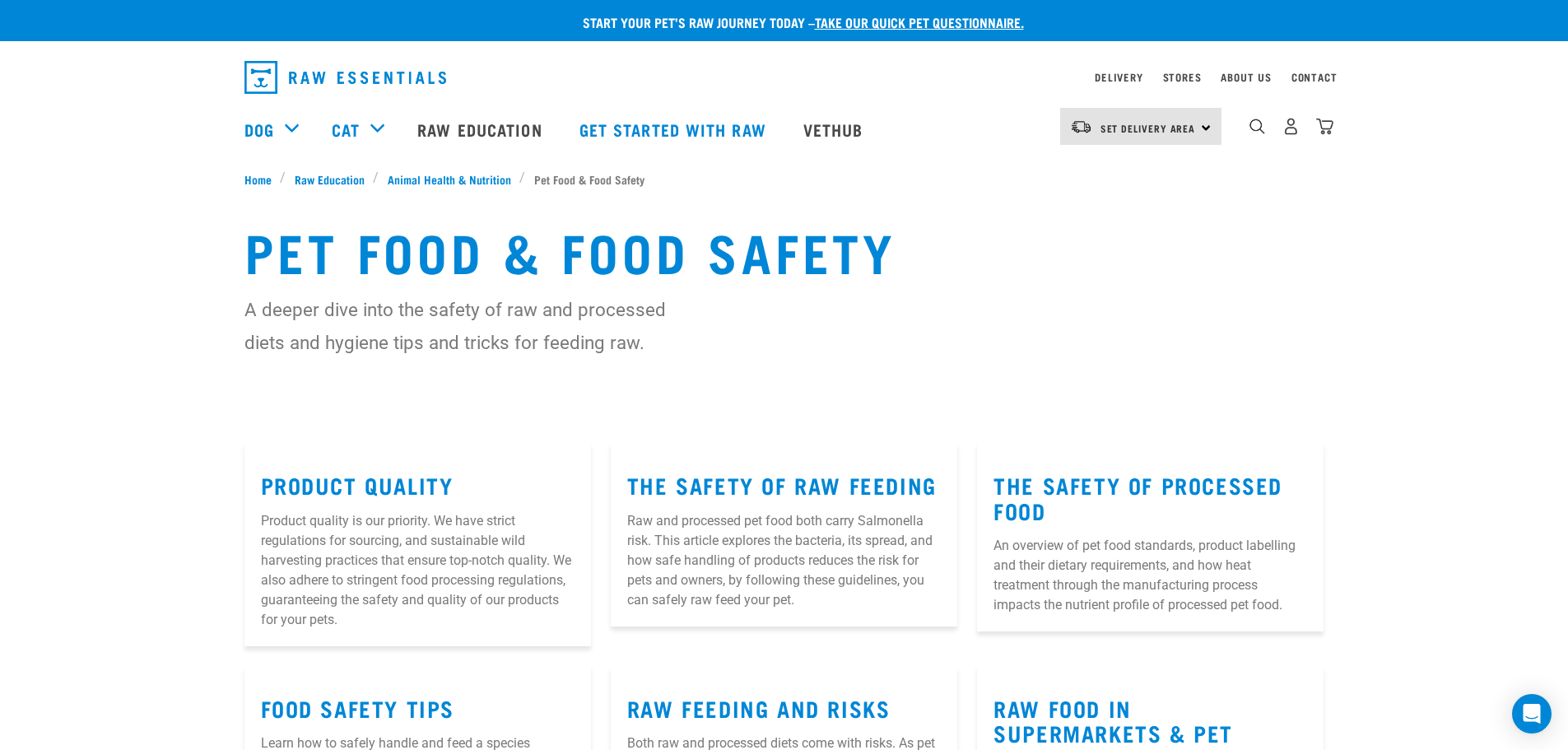 scroll, scrollTop: 77, scrollLeft: 0, axis: vertical 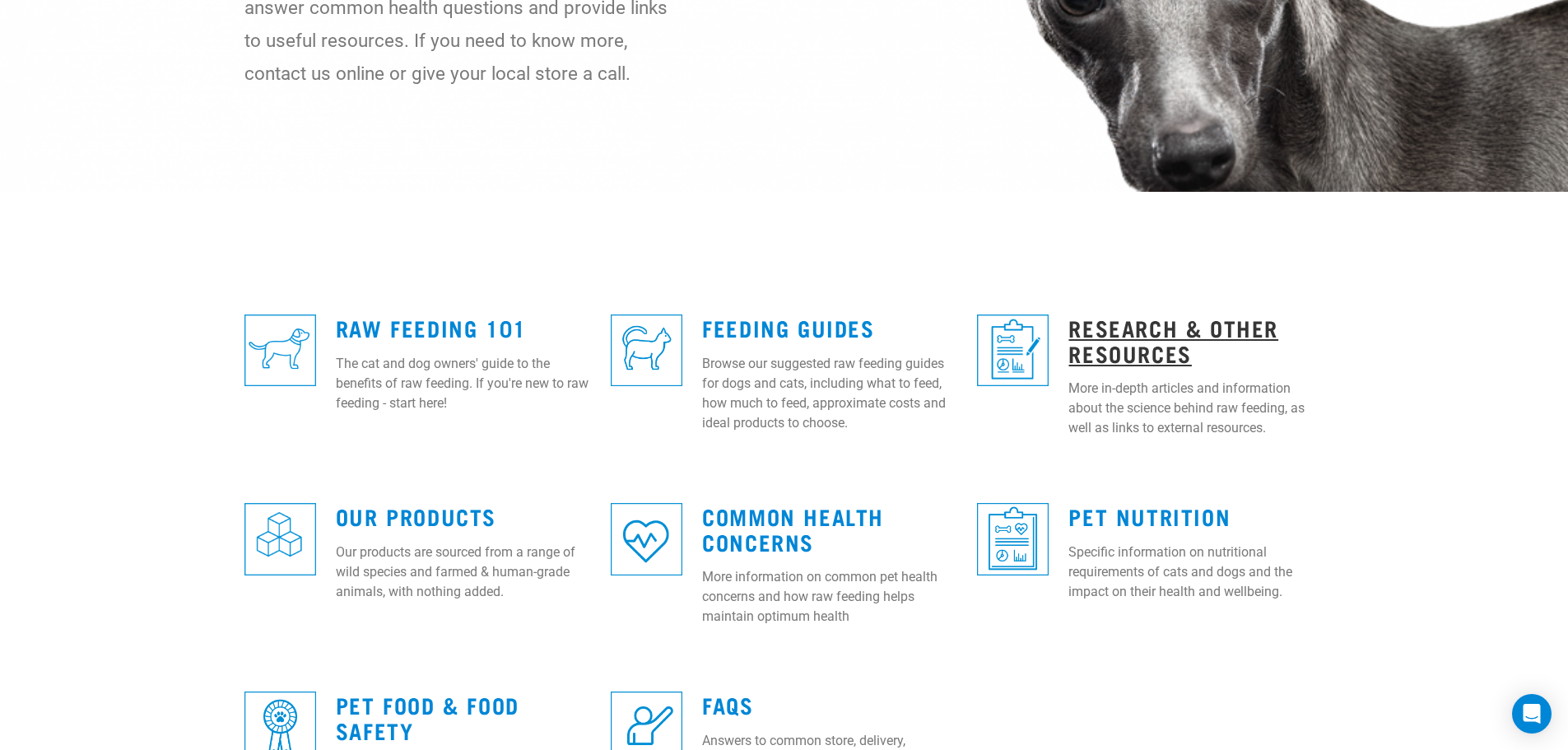 click on "Research & Other Resources" at bounding box center (1173, 340) 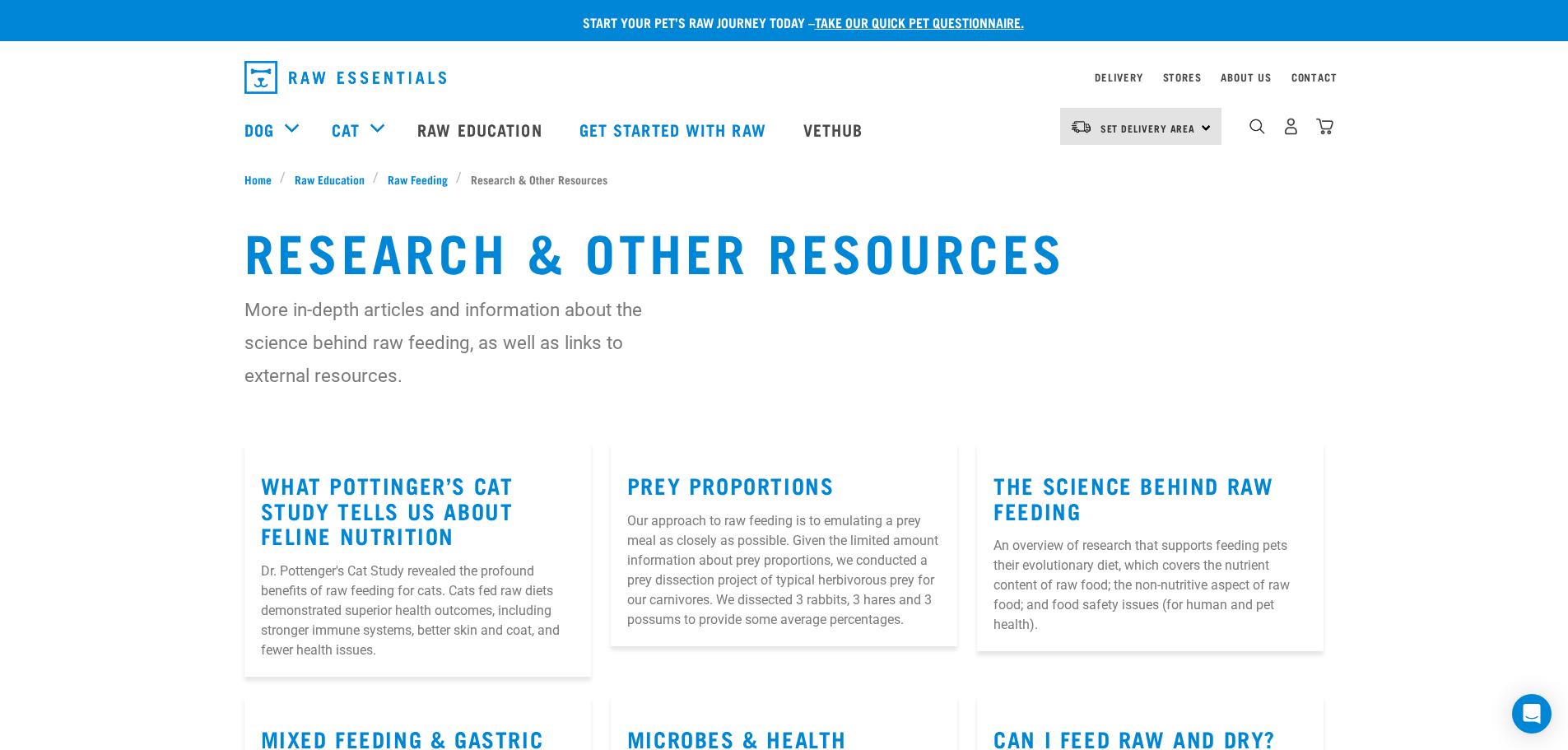 scroll, scrollTop: 0, scrollLeft: 0, axis: both 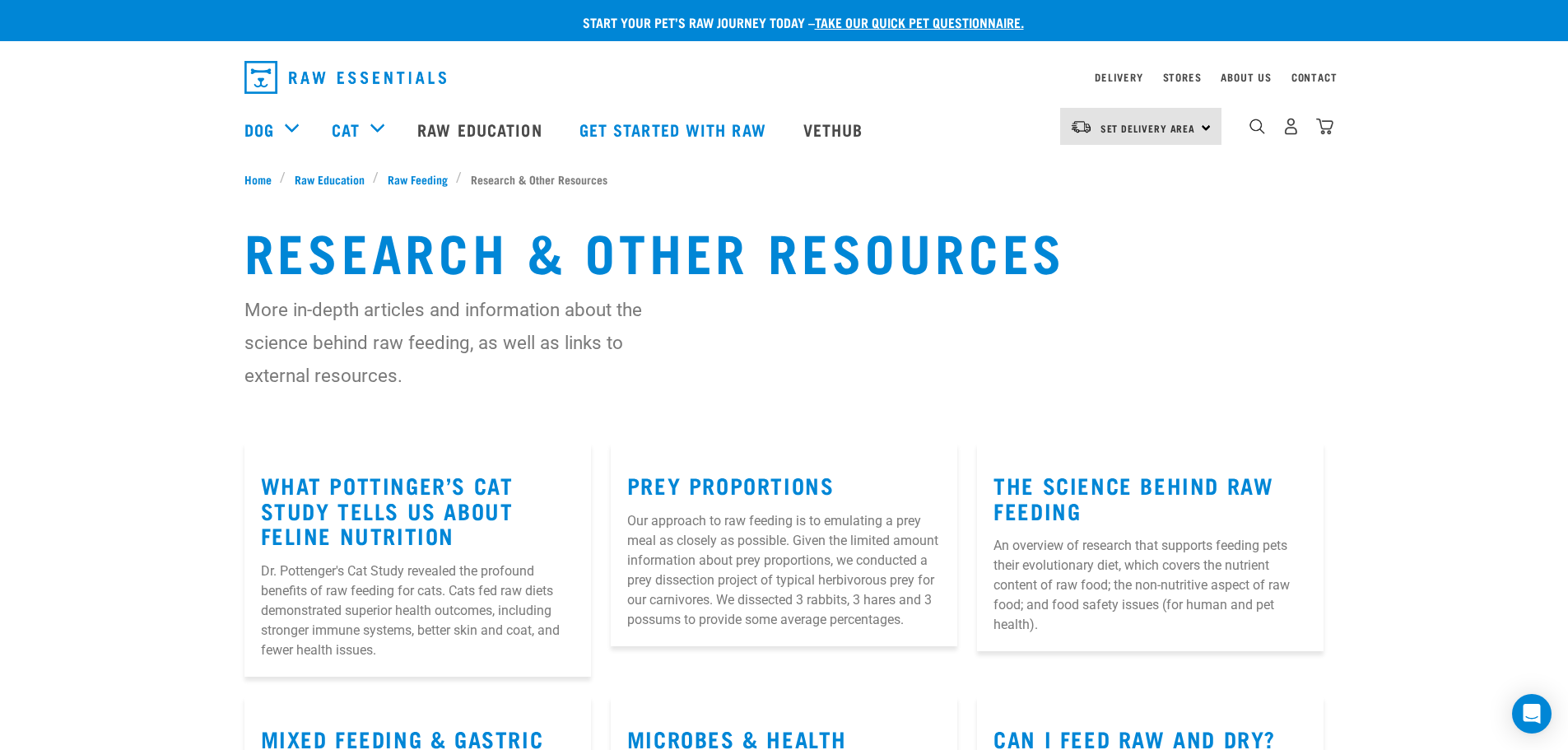 click at bounding box center [1257, 126] 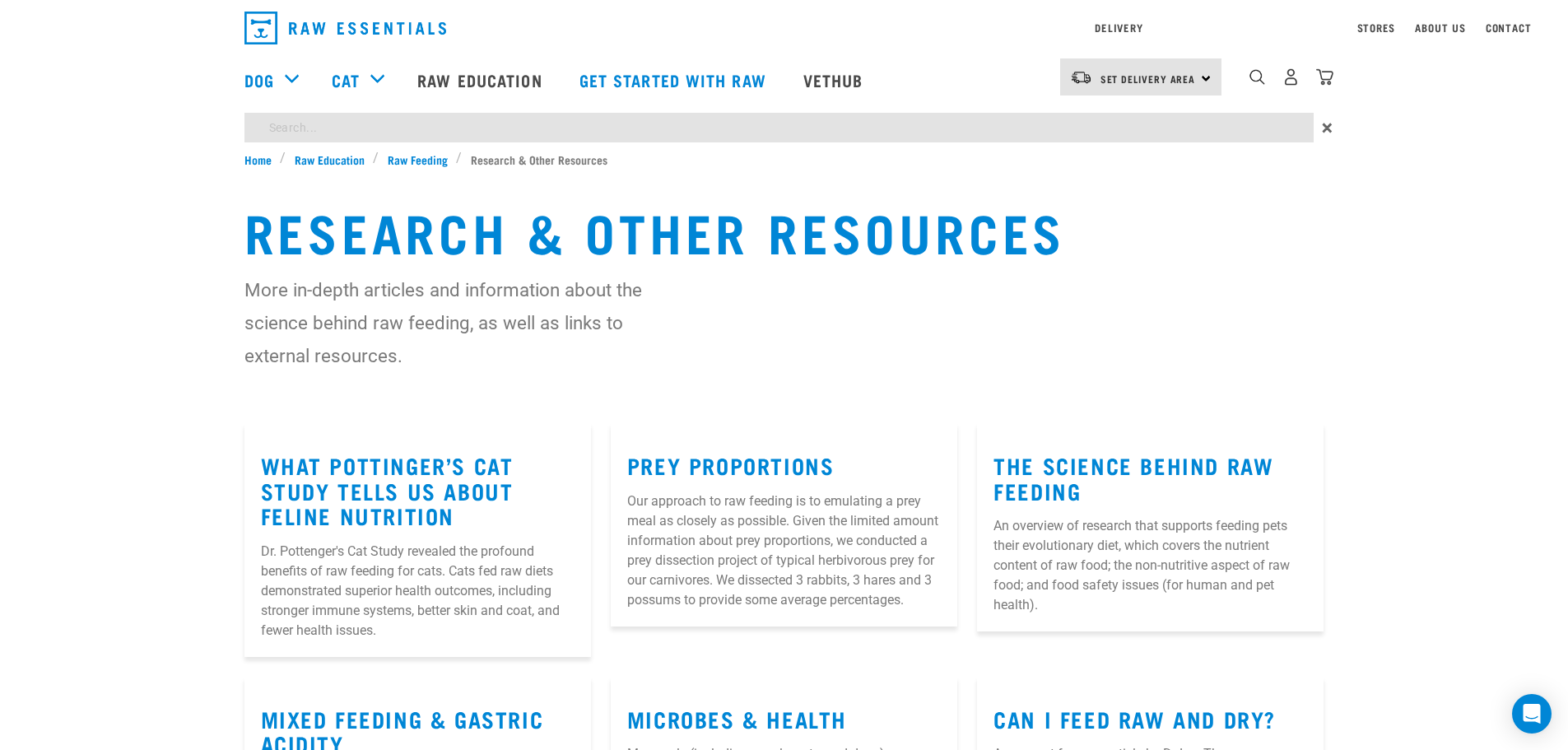 click on "Start your pet’s raw journey today –  take our quick pet questionnaire.
Delivery
Stores
About Us
Contact" at bounding box center [784, 537] 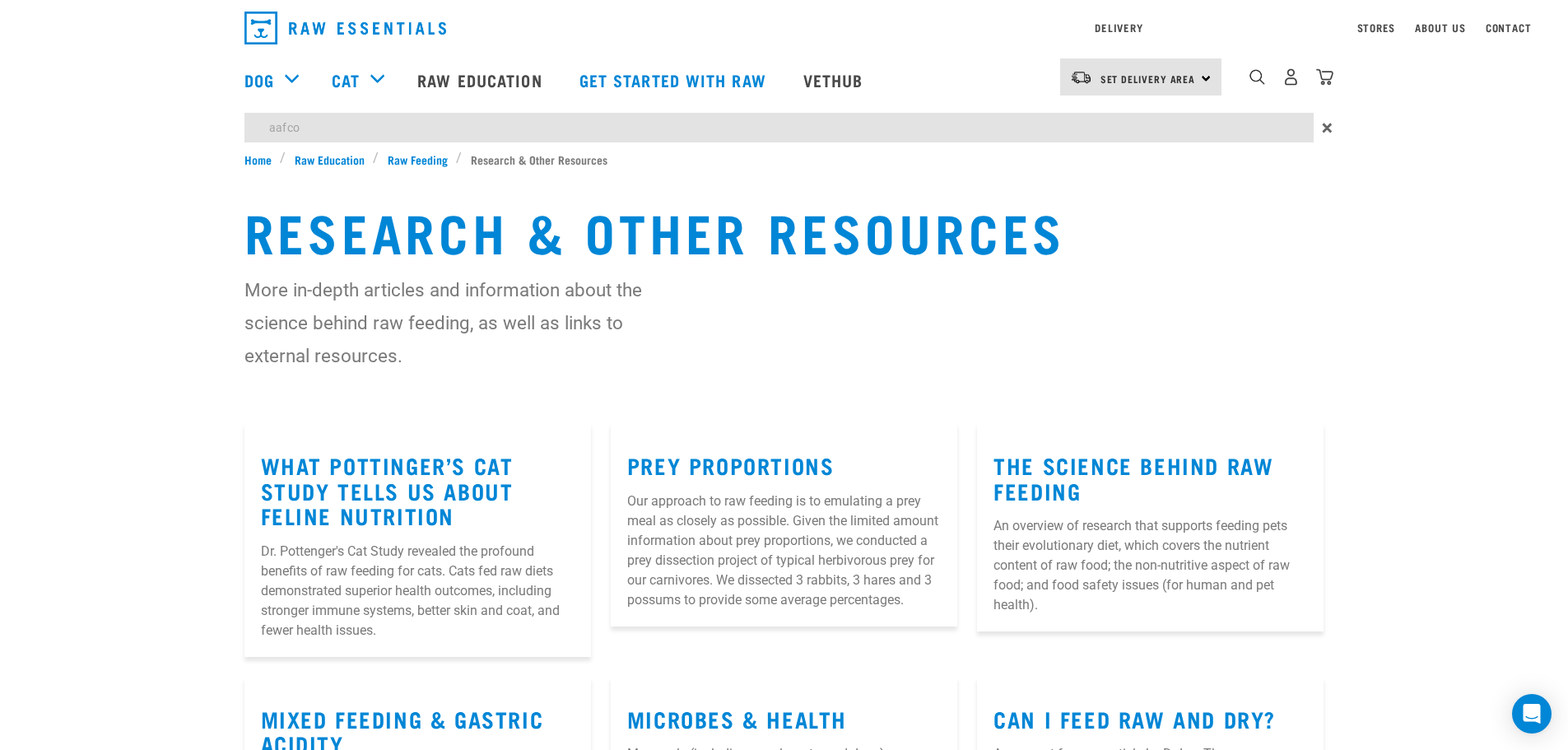 type on "aafco" 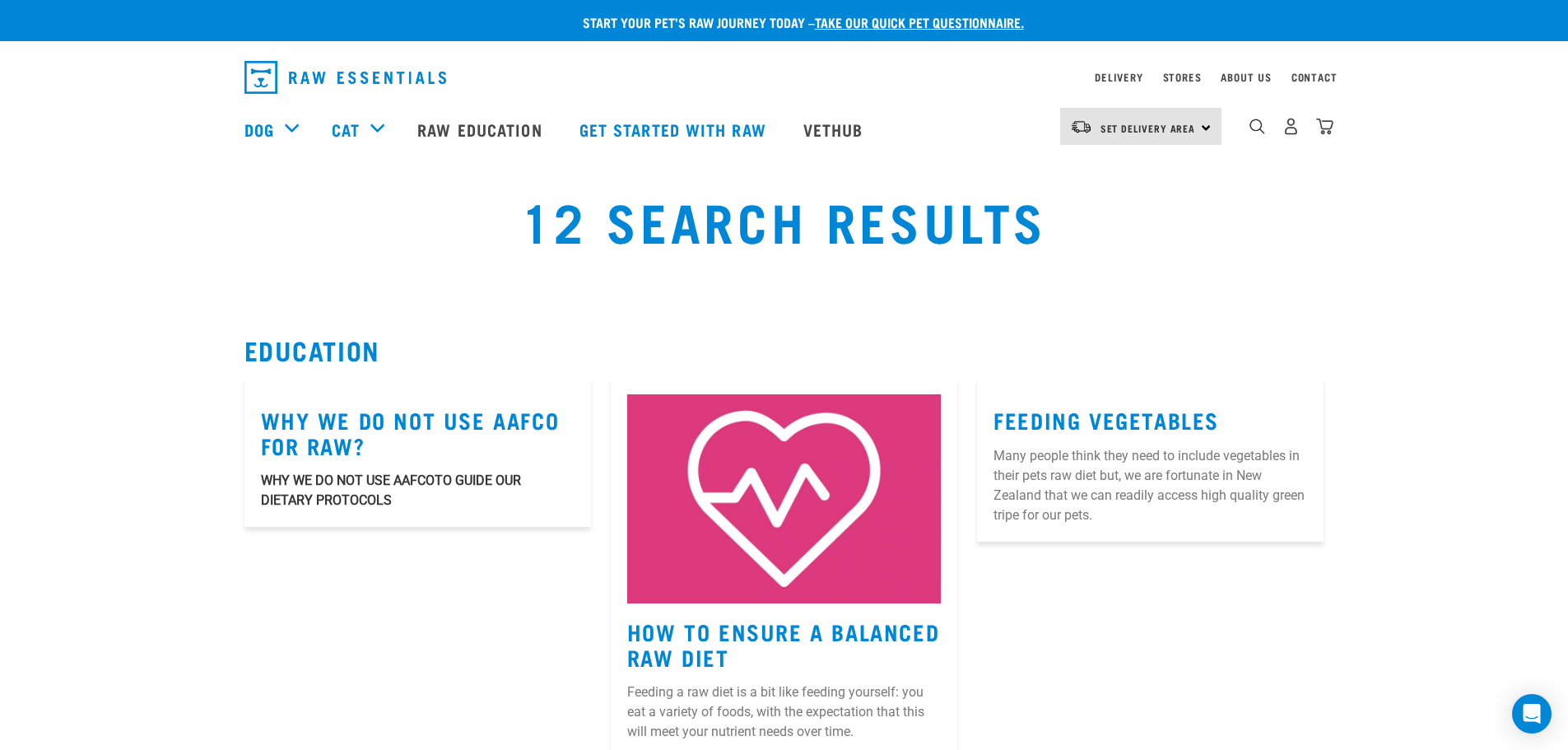 scroll, scrollTop: 0, scrollLeft: 0, axis: both 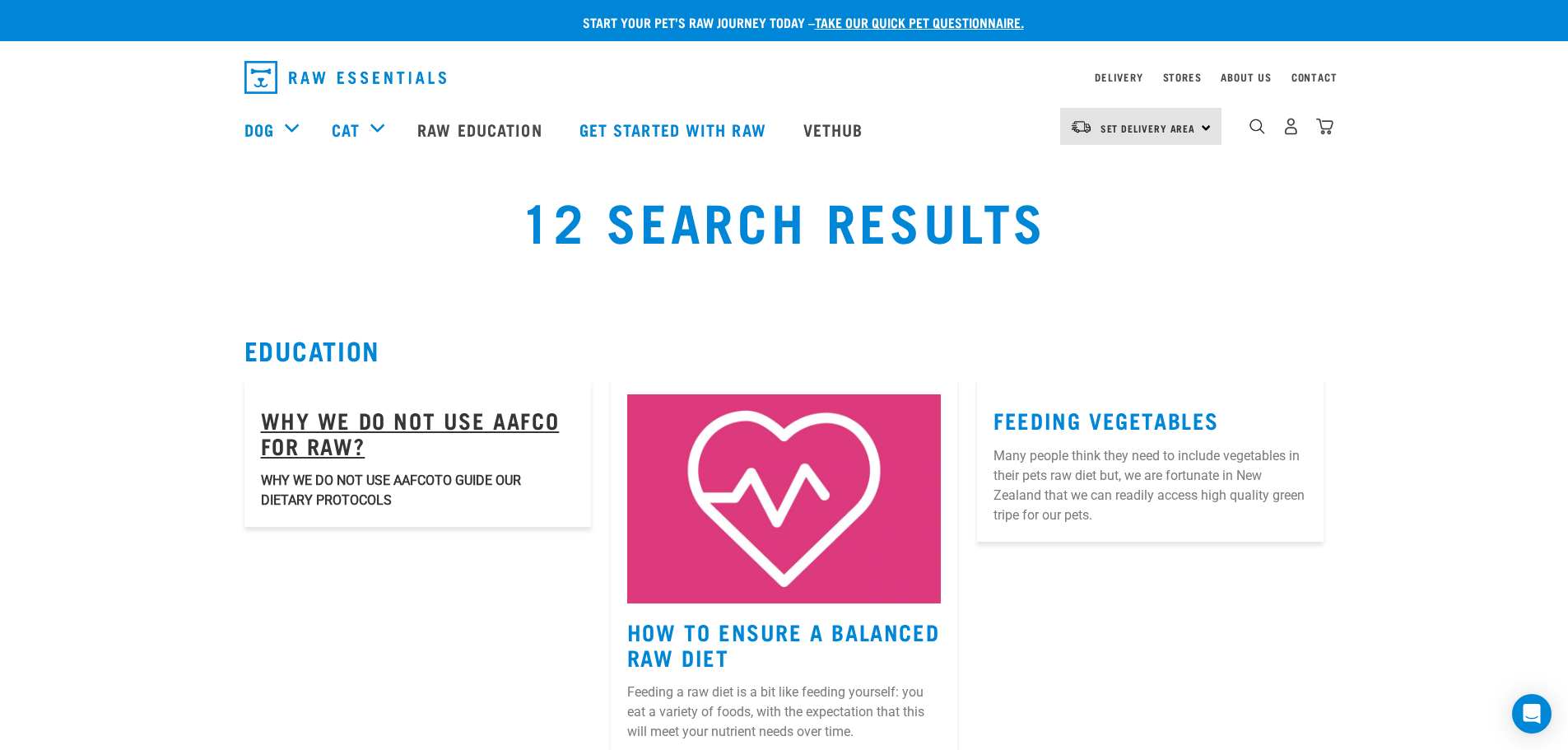 click on "Why We Do Not Use AAFCO For Raw?" at bounding box center (410, 432) 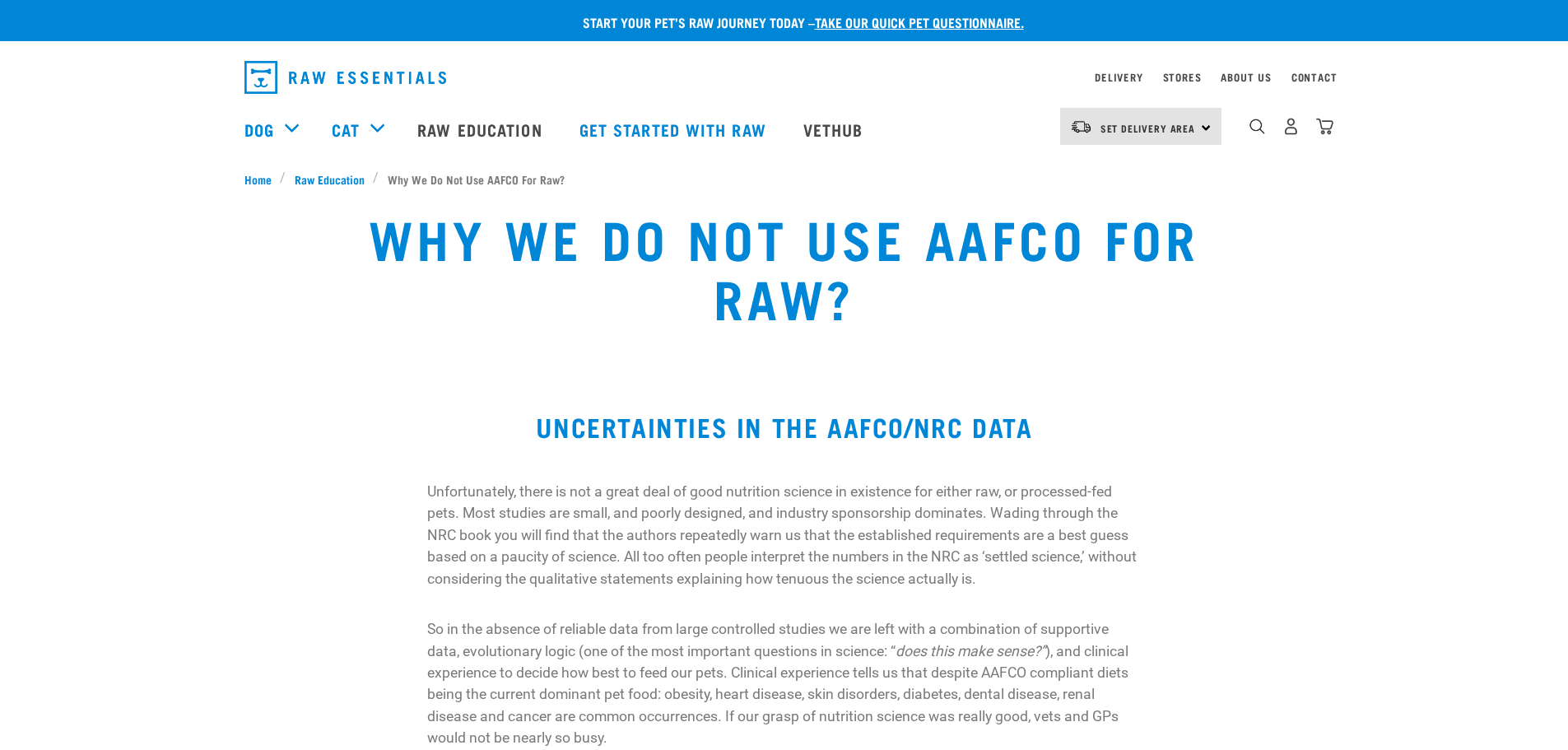 scroll, scrollTop: 0, scrollLeft: 0, axis: both 